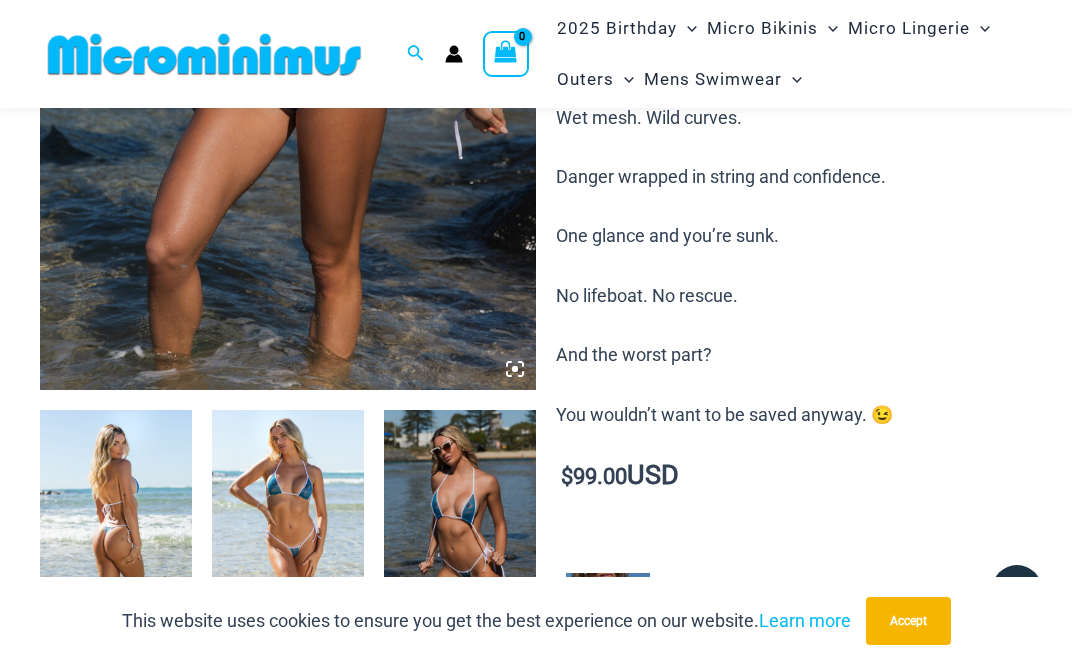 scroll, scrollTop: 525, scrollLeft: 0, axis: vertical 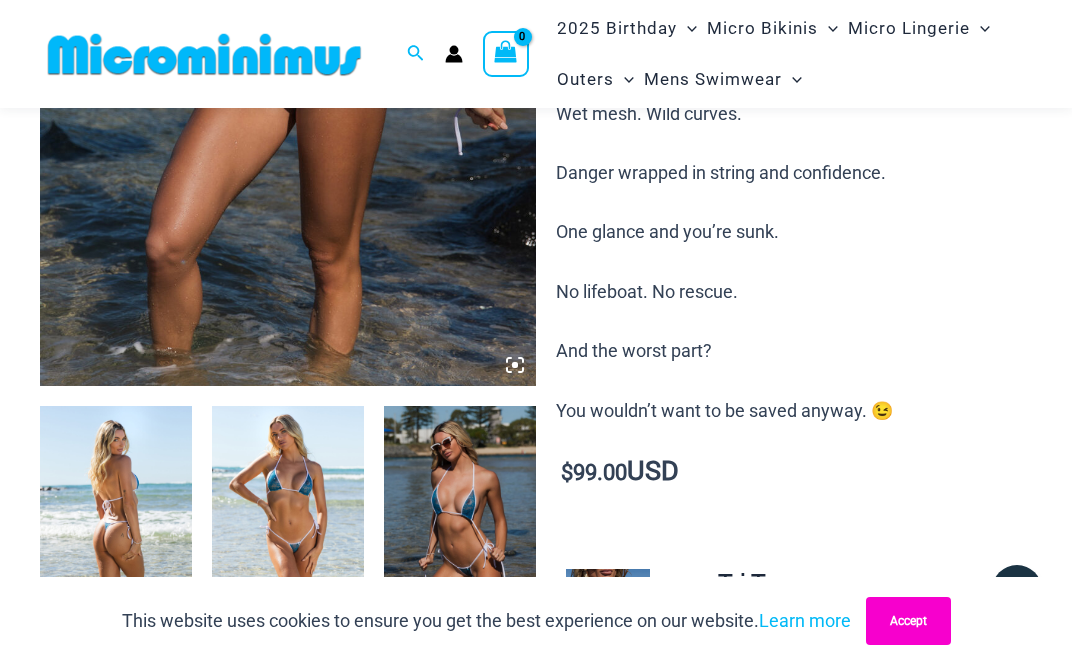 click on "Accept" at bounding box center (908, 621) 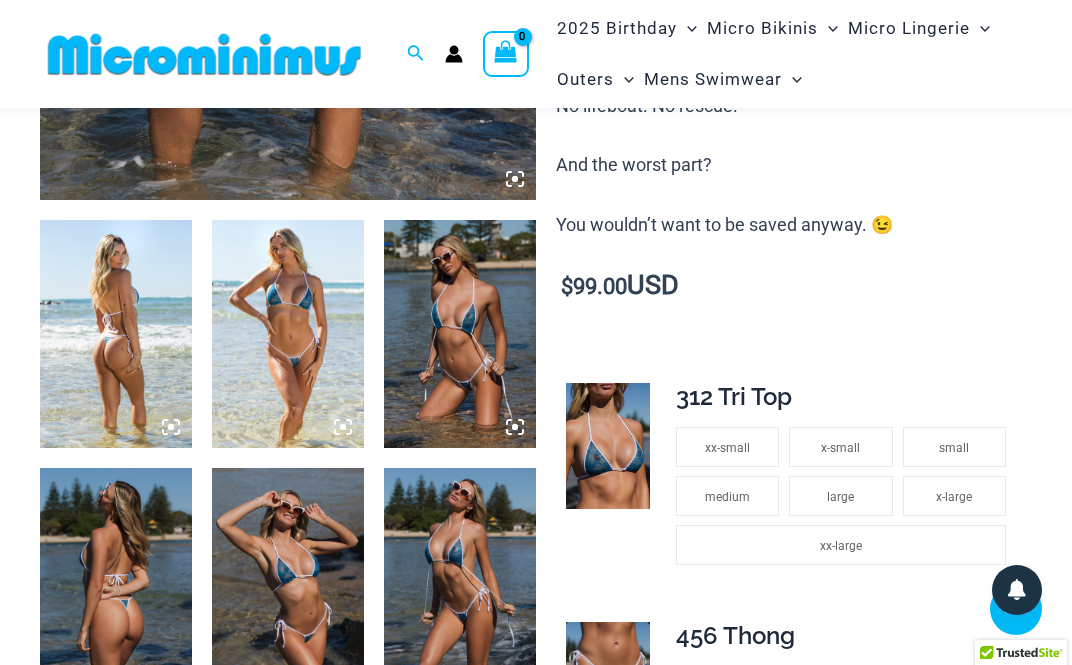 scroll, scrollTop: 717, scrollLeft: 0, axis: vertical 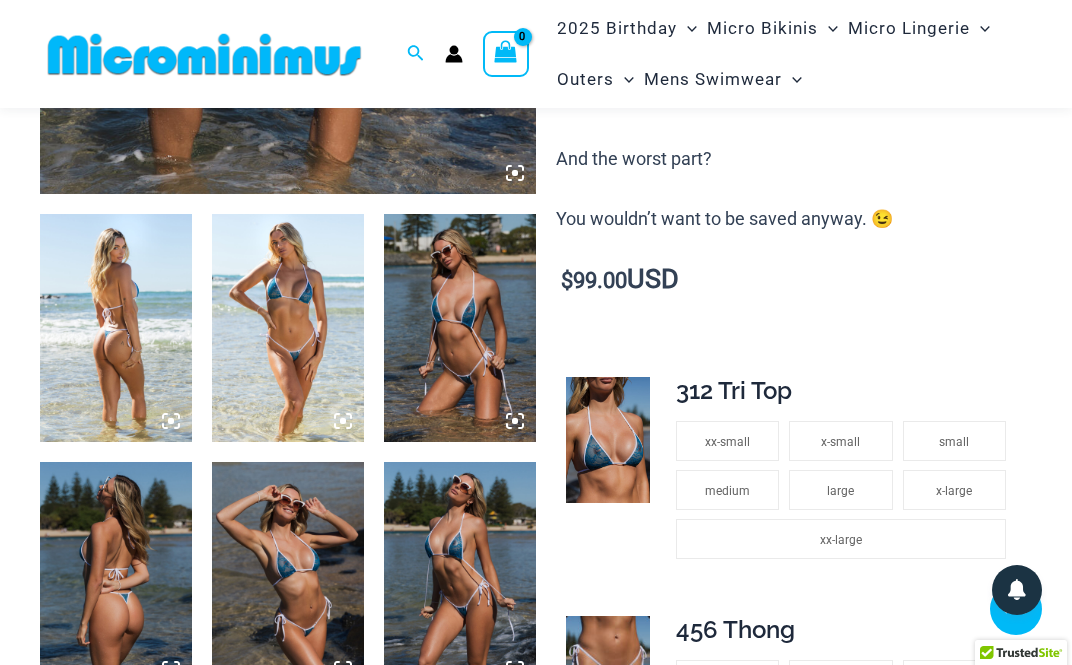 click at bounding box center [116, 328] 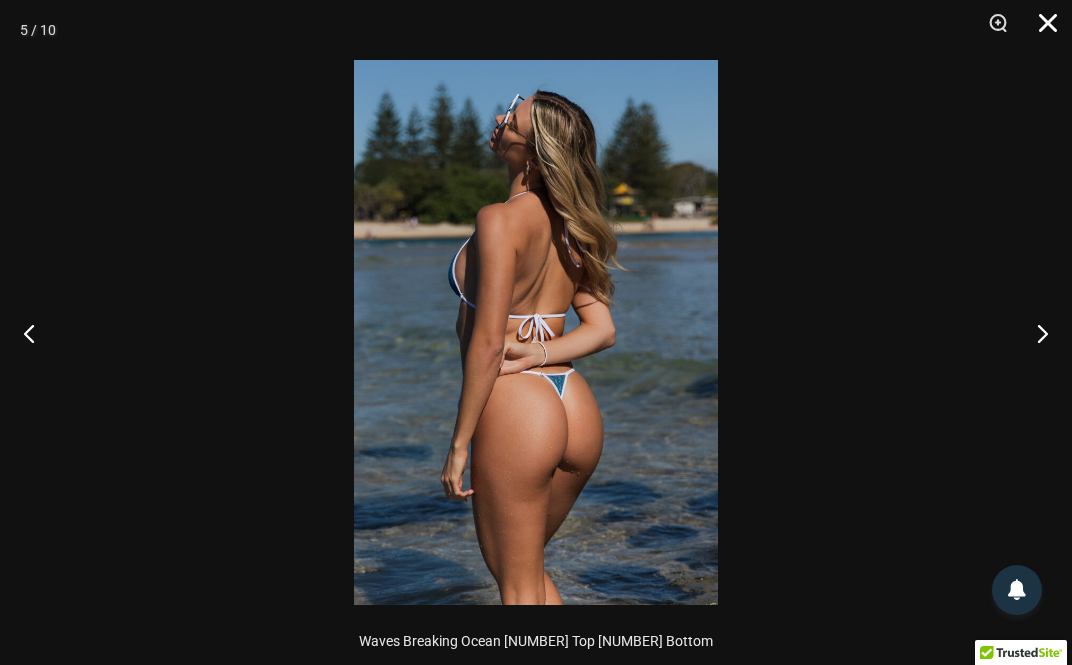 click at bounding box center (1041, 30) 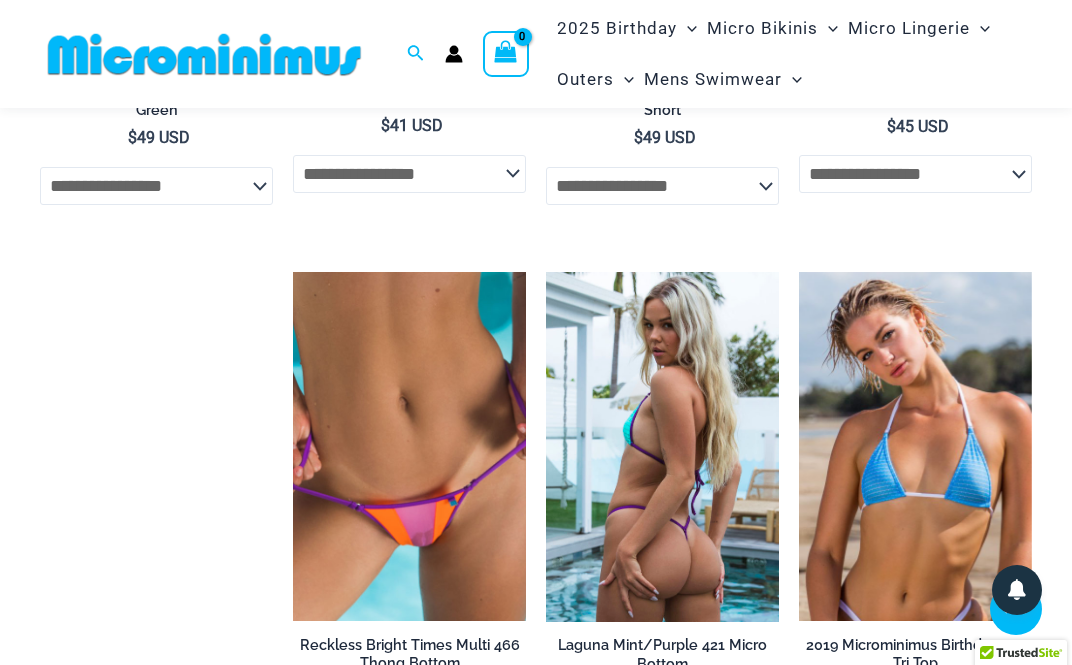 scroll, scrollTop: 2831, scrollLeft: 0, axis: vertical 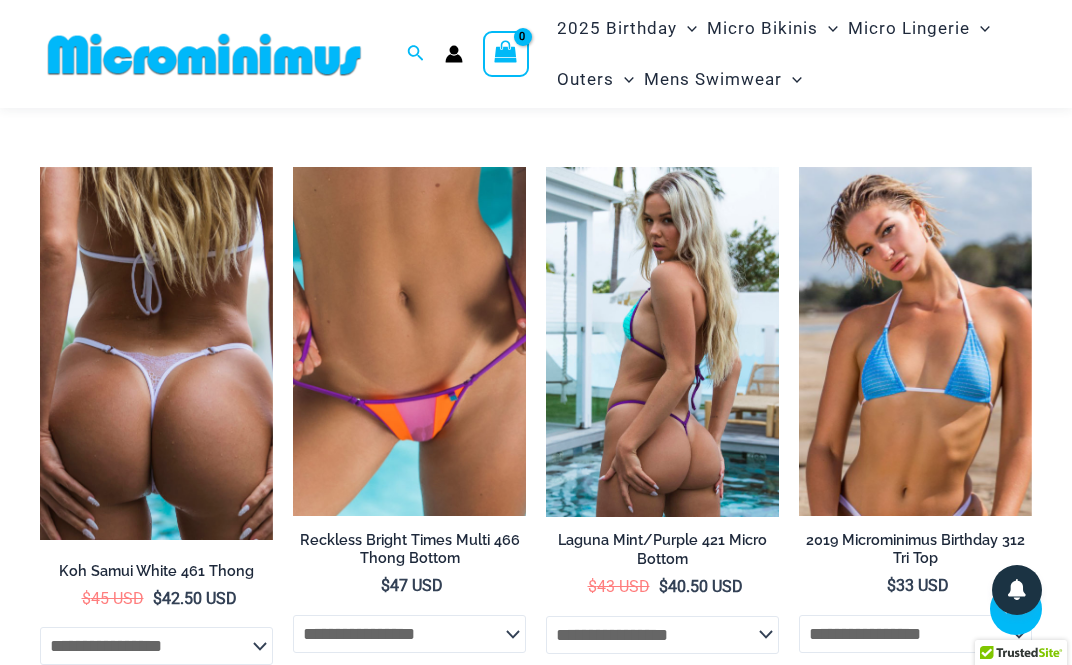 click at bounding box center (156, 354) 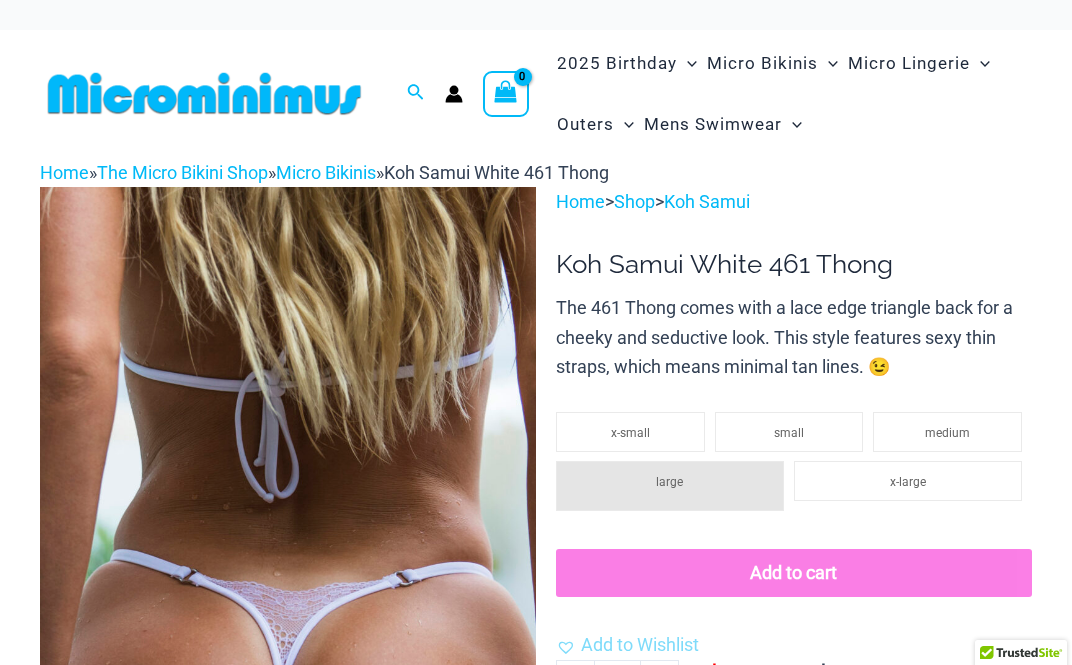 scroll, scrollTop: 0, scrollLeft: 0, axis: both 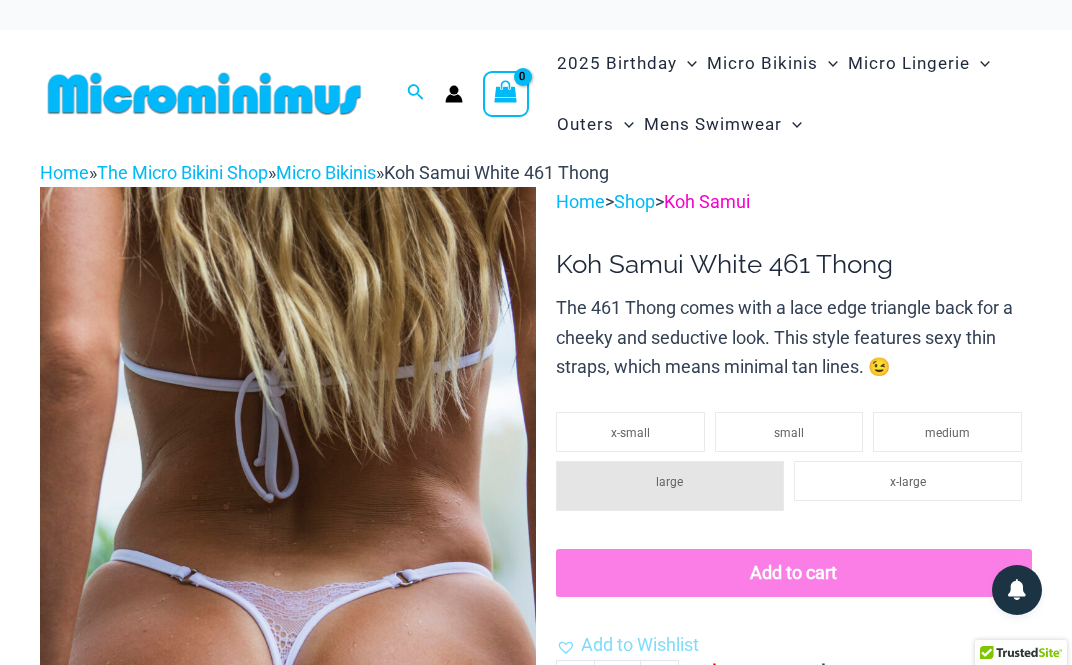 click on "Koh Samui" at bounding box center [707, 201] 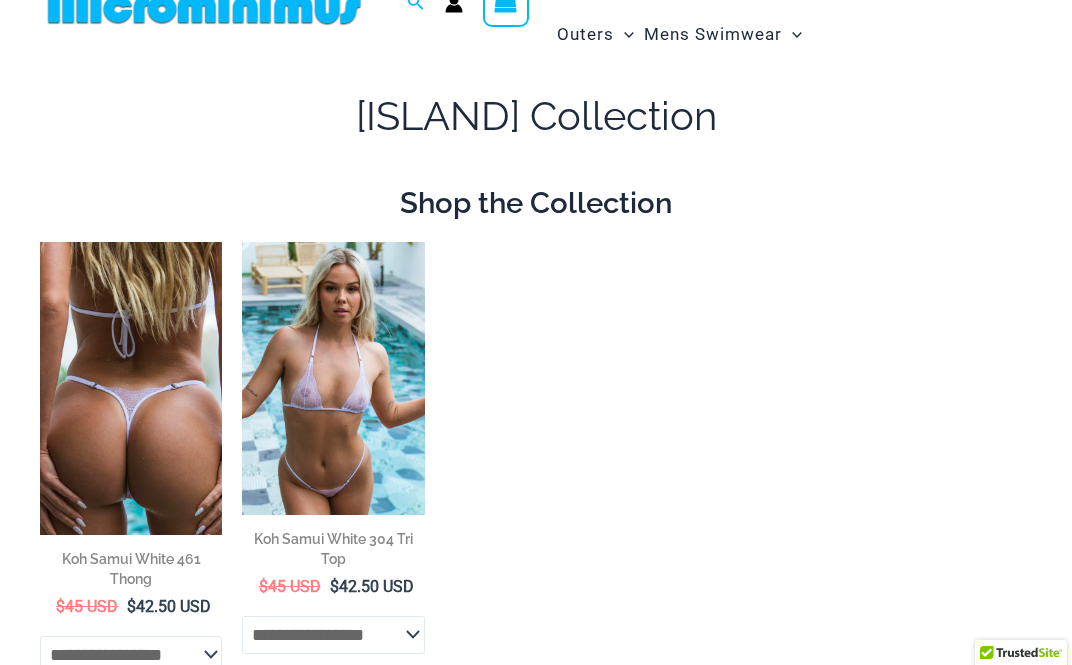 scroll, scrollTop: 97, scrollLeft: 0, axis: vertical 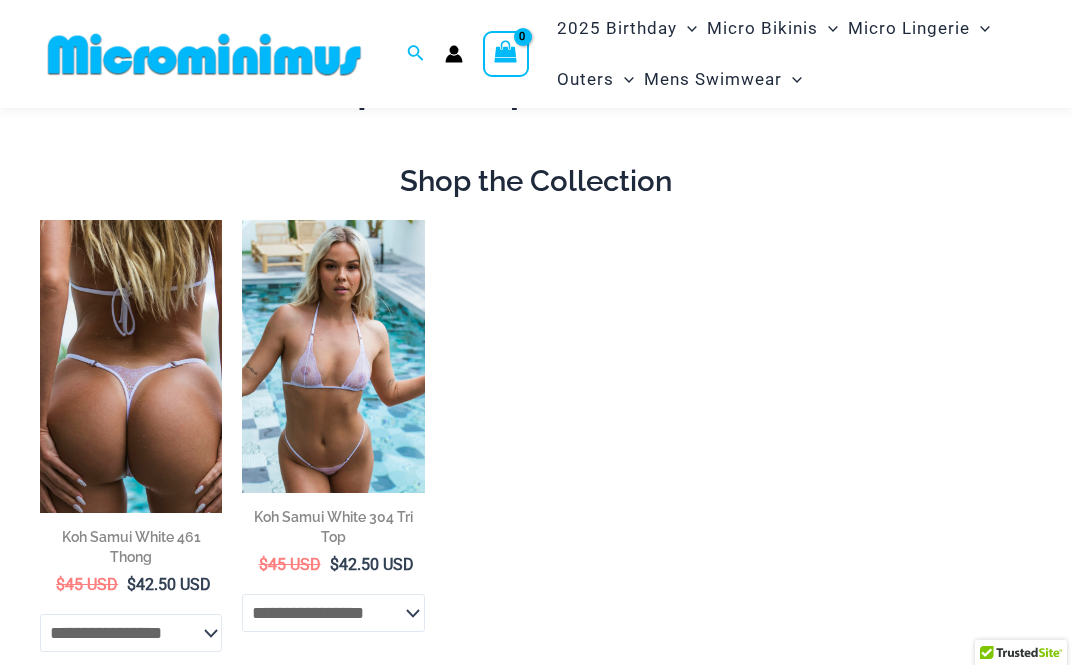click at bounding box center (333, 356) 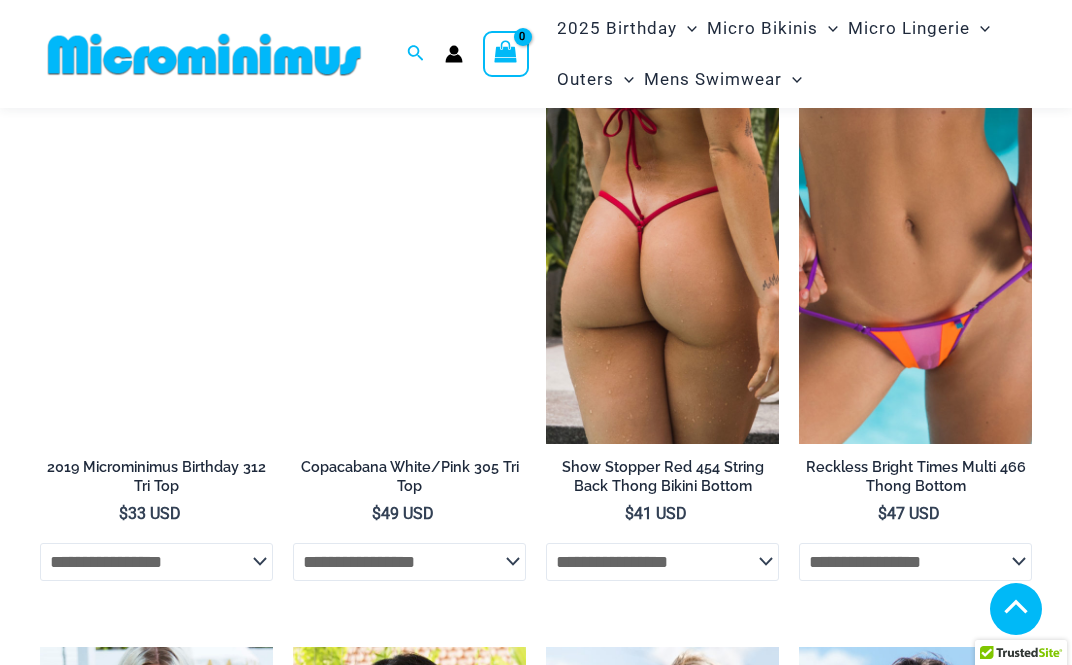 scroll, scrollTop: 1190, scrollLeft: 0, axis: vertical 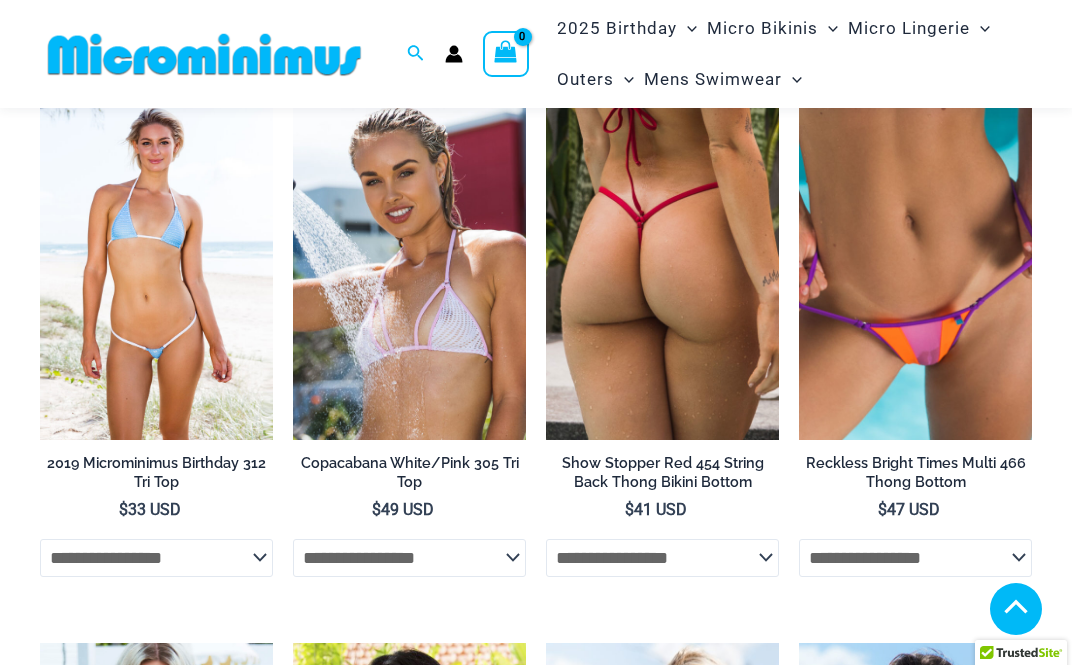 click at bounding box center (156, 265) 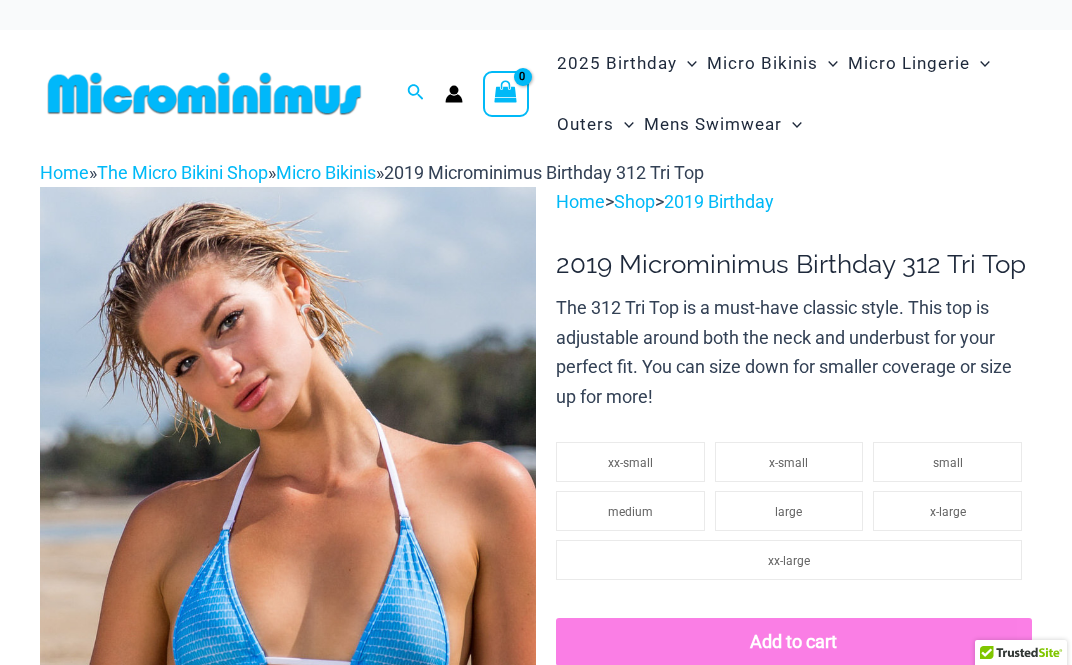 scroll, scrollTop: 0, scrollLeft: 0, axis: both 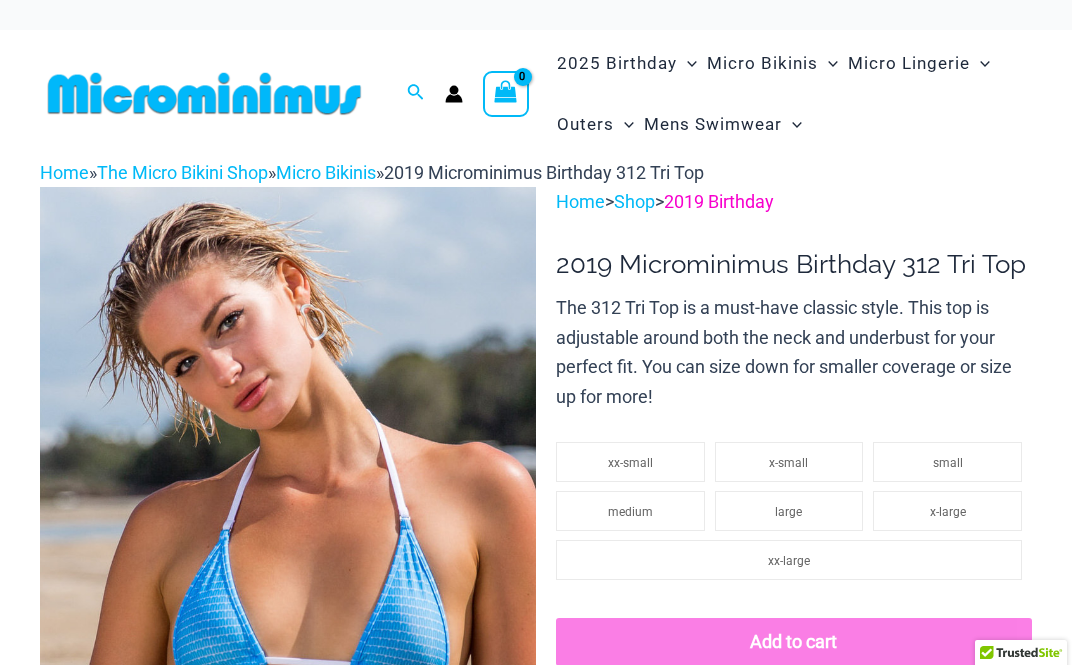 click on "2019 Birthday" at bounding box center [719, 201] 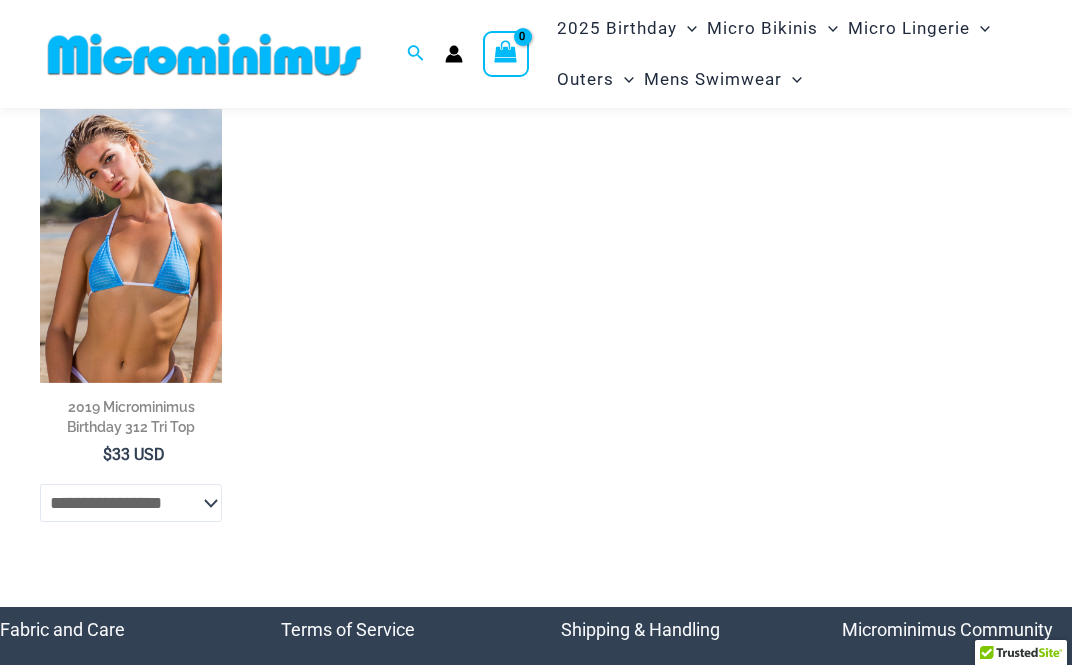 scroll, scrollTop: 204, scrollLeft: 0, axis: vertical 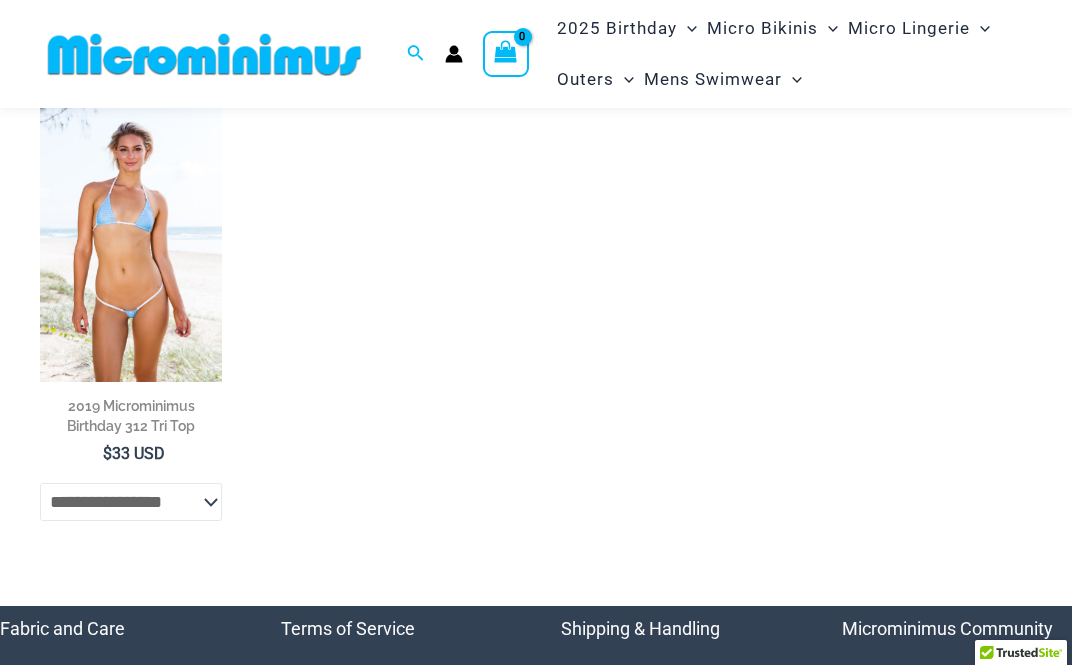 click at bounding box center (131, 245) 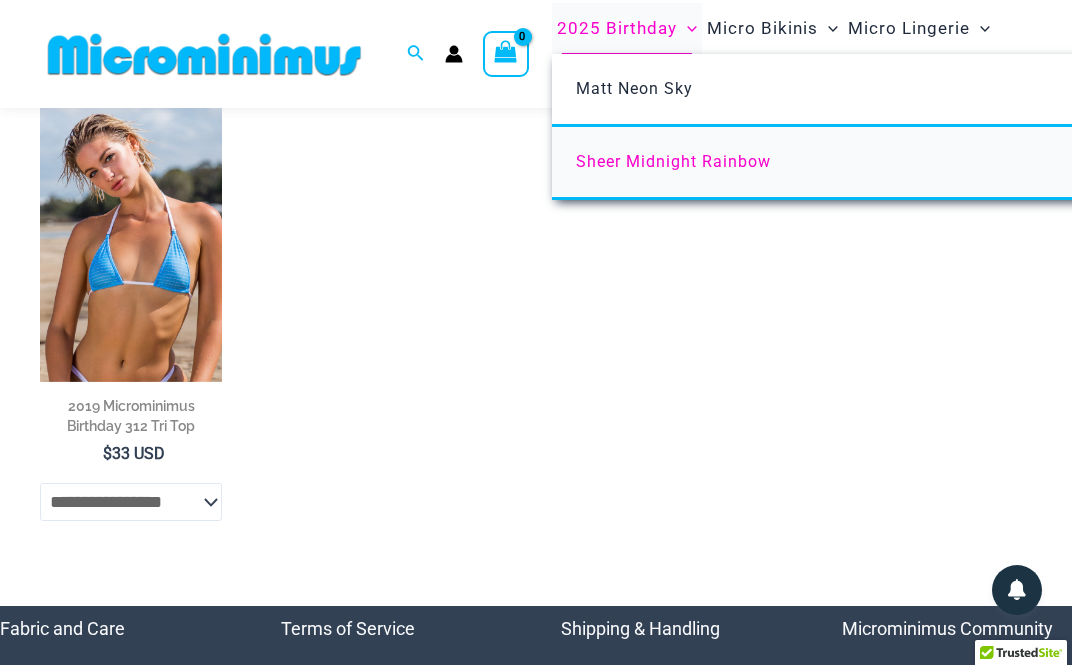 click on "Sheer Midnight Rainbow" at bounding box center [673, 161] 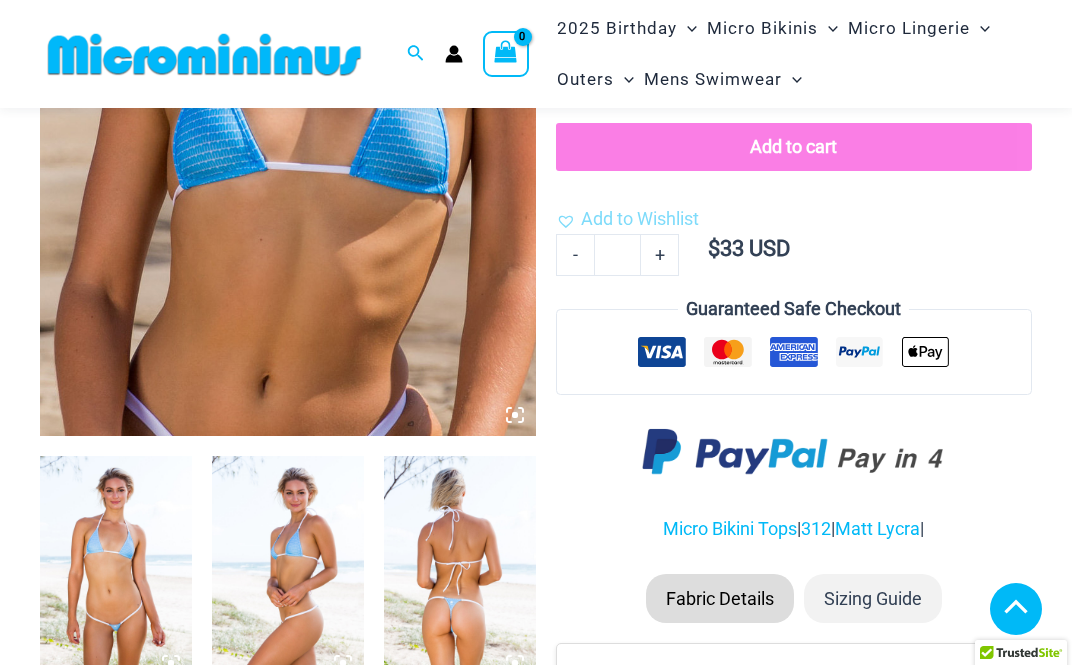 scroll, scrollTop: 616, scrollLeft: 0, axis: vertical 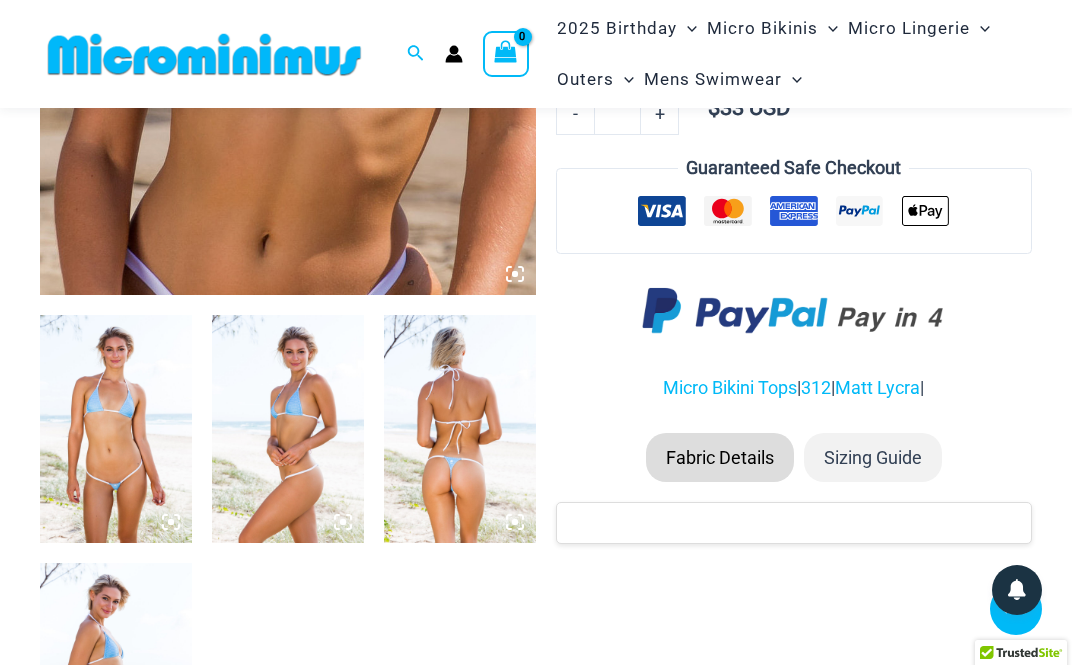 click at bounding box center [116, 429] 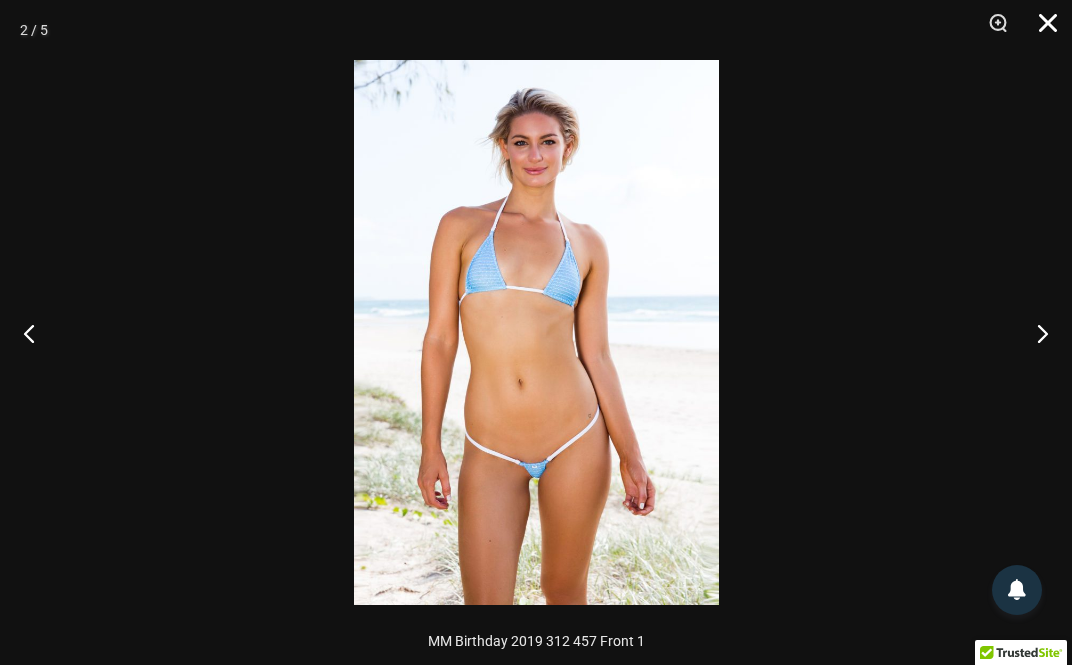 click at bounding box center [1041, 30] 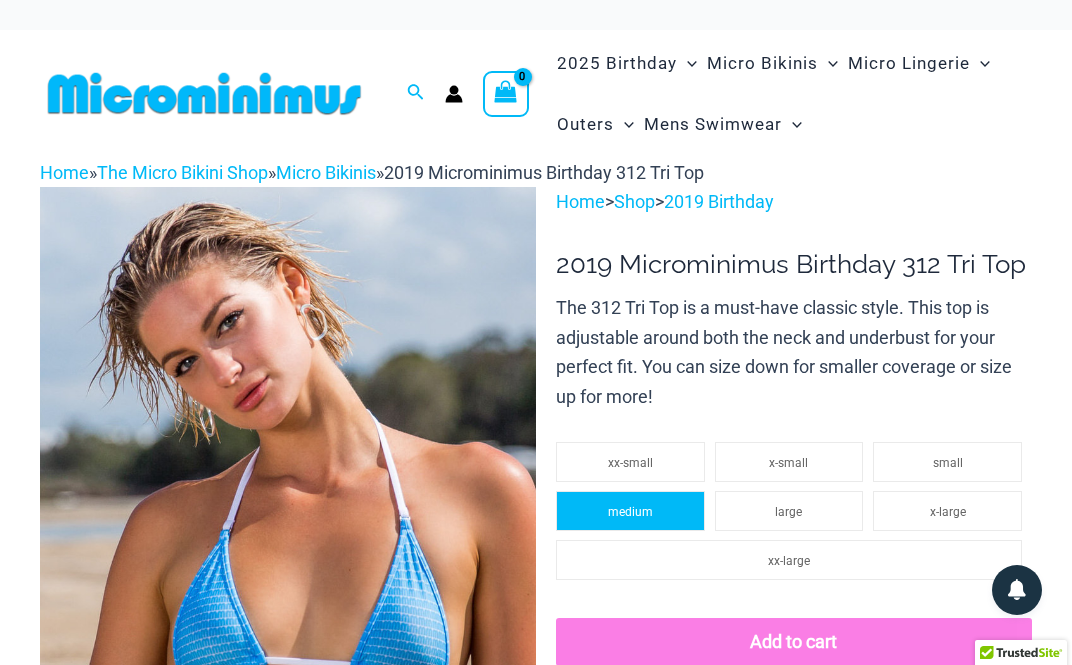 scroll, scrollTop: 0, scrollLeft: 0, axis: both 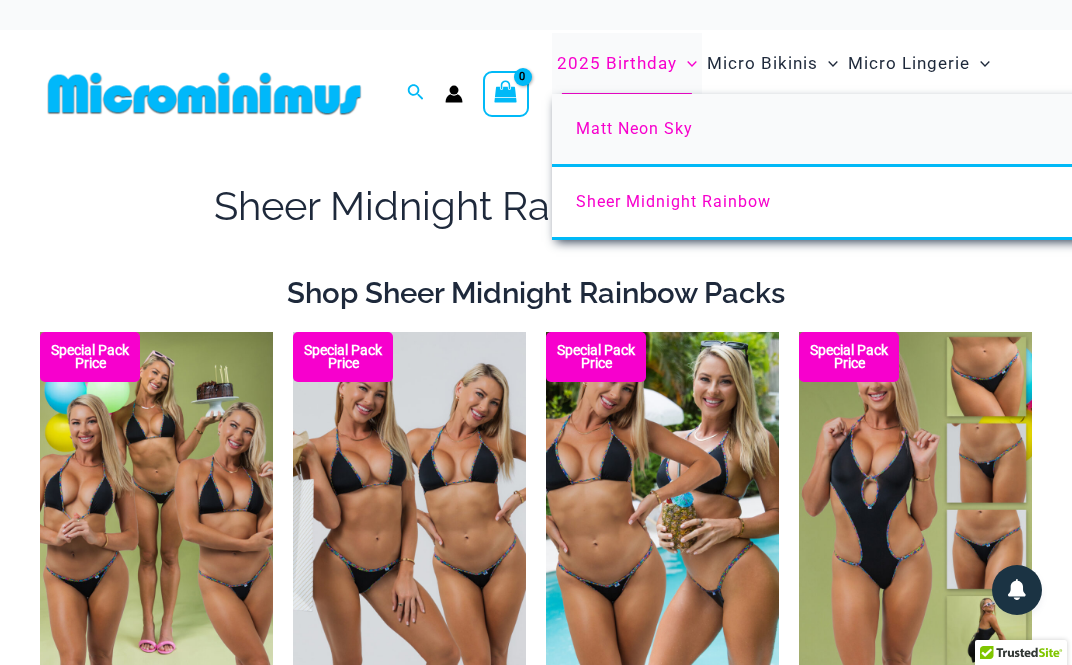 click on "Matt Neon Sky" at bounding box center [634, 128] 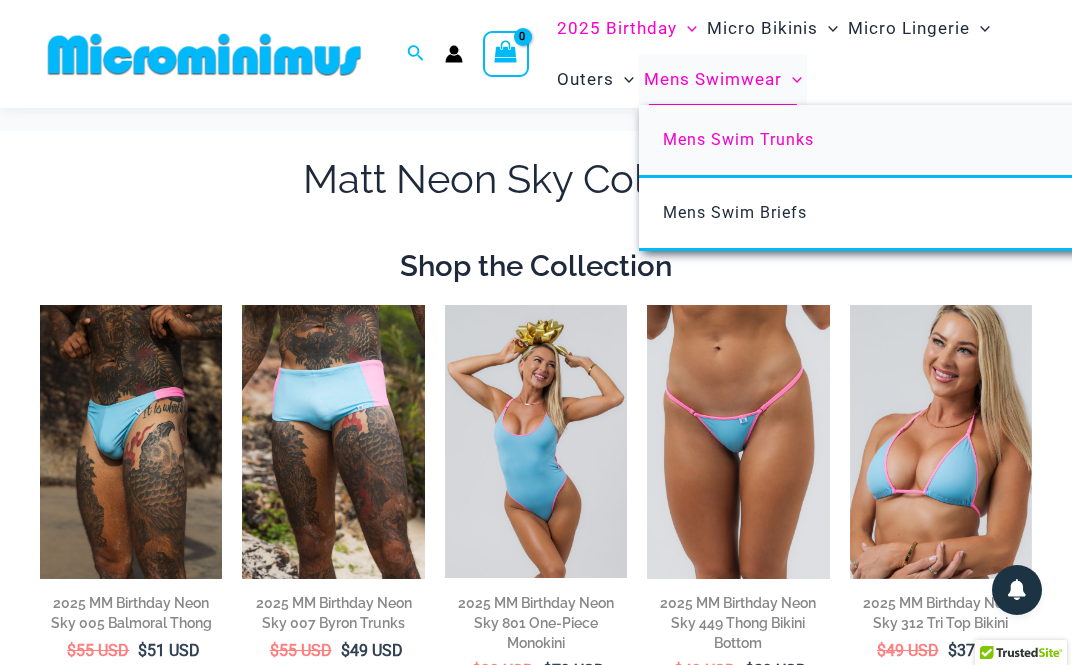scroll, scrollTop: 37, scrollLeft: 0, axis: vertical 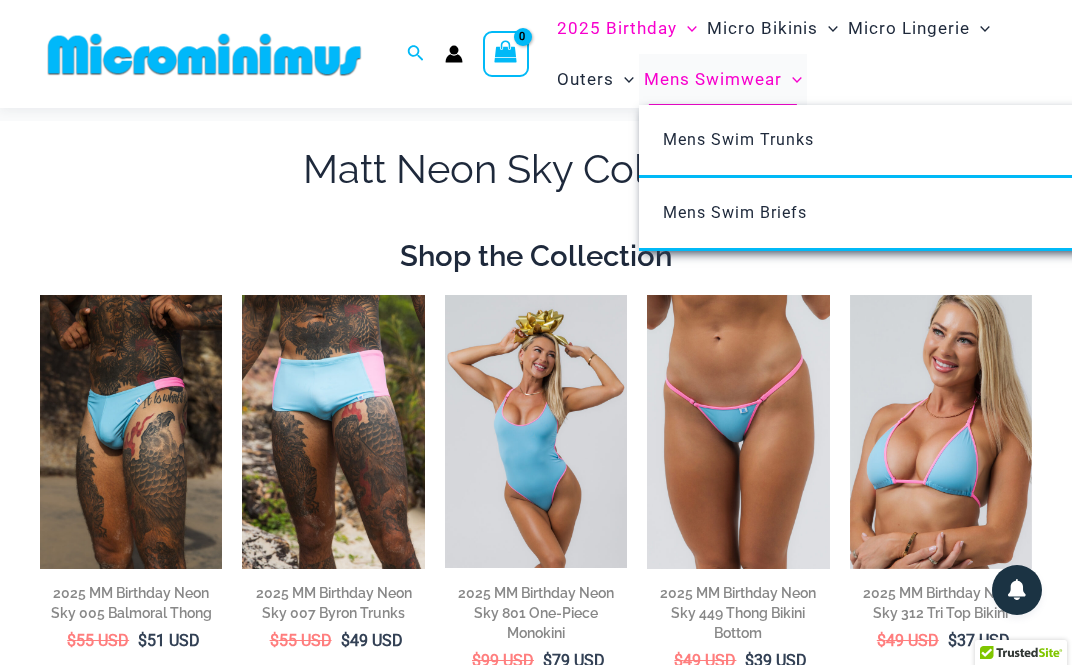 click on "Mens Swimwear" at bounding box center [713, 79] 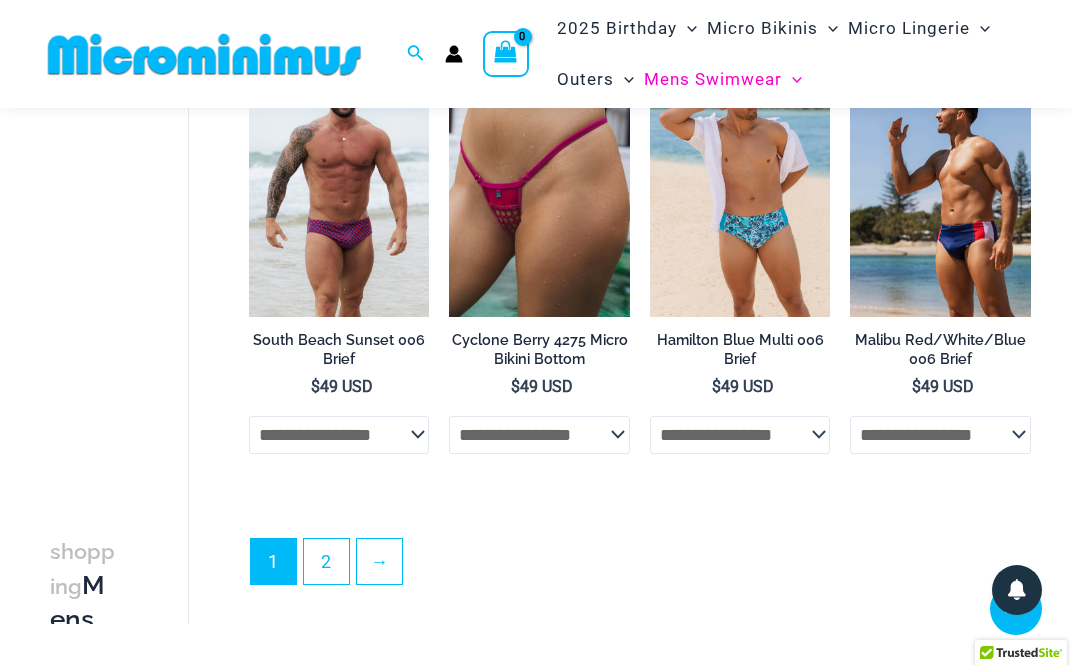 scroll, scrollTop: 3798, scrollLeft: 0, axis: vertical 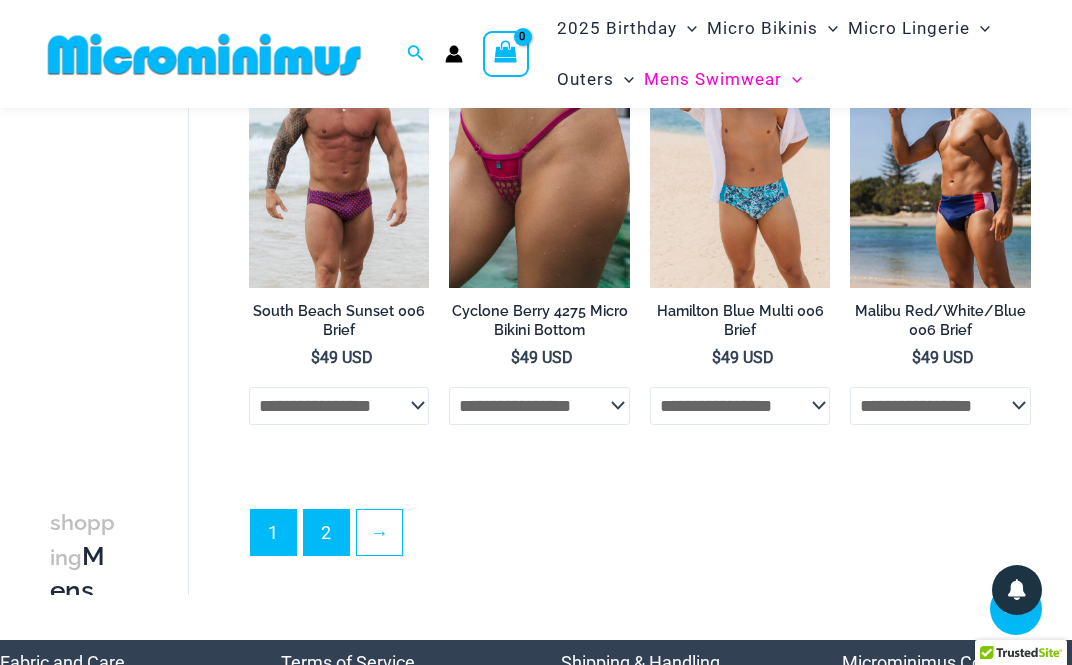 click on "2" at bounding box center [326, 532] 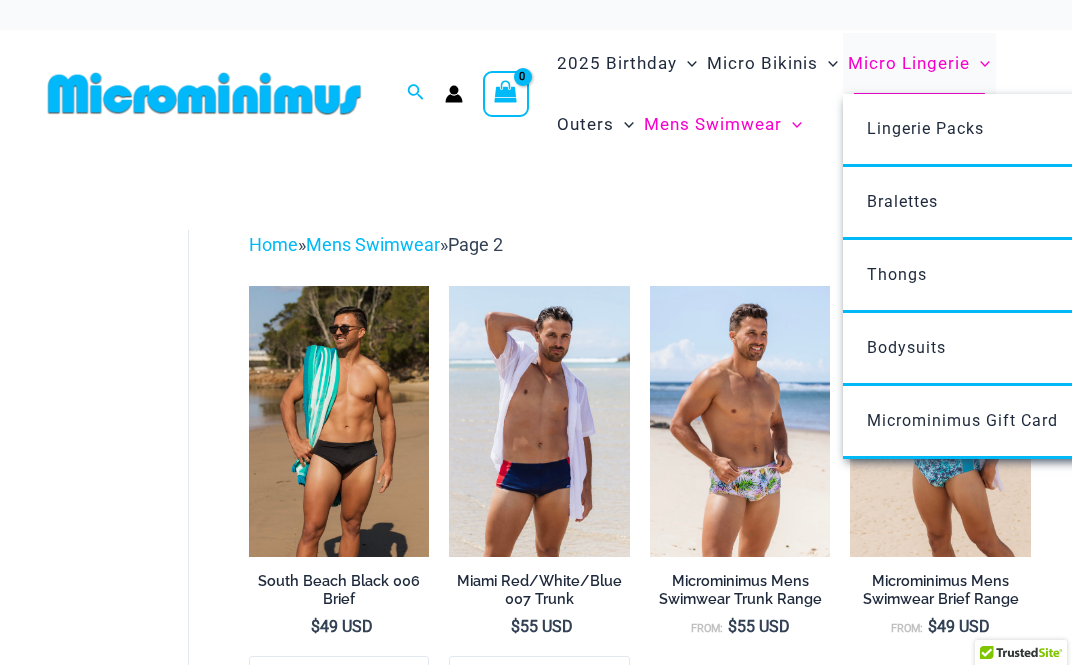 scroll, scrollTop: 0, scrollLeft: 0, axis: both 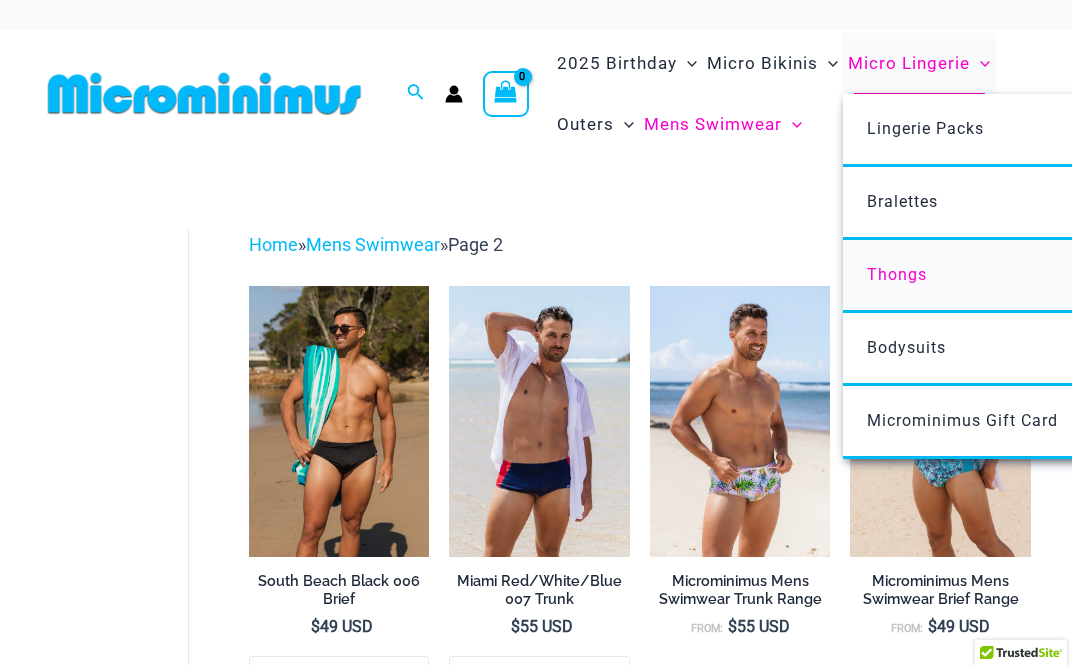 click on "Thongs" at bounding box center (897, 274) 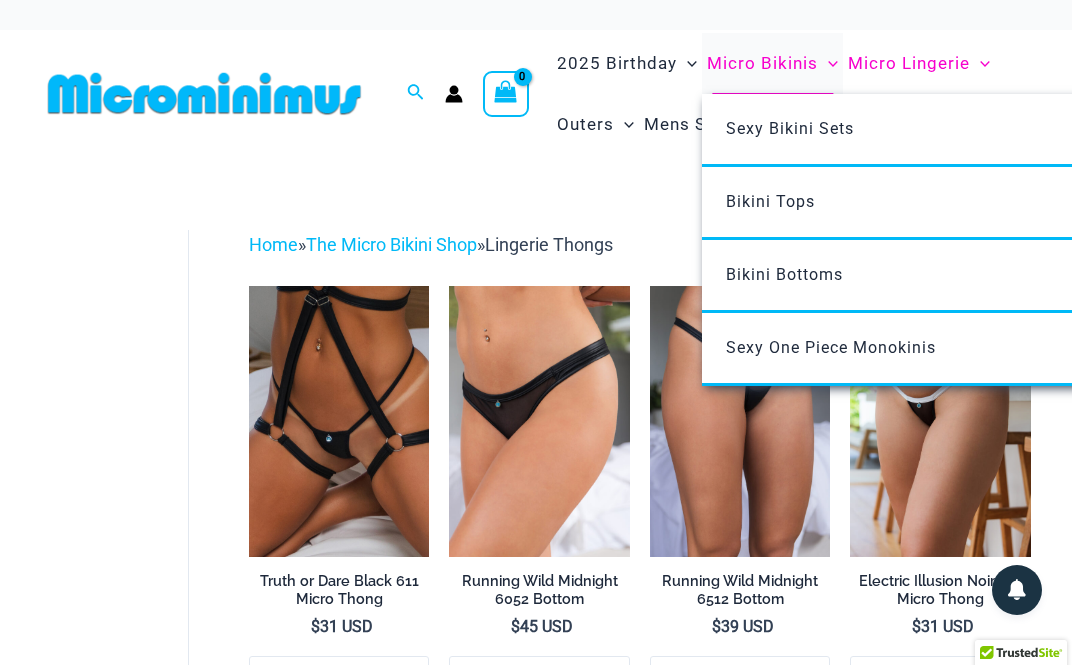 scroll, scrollTop: 0, scrollLeft: 0, axis: both 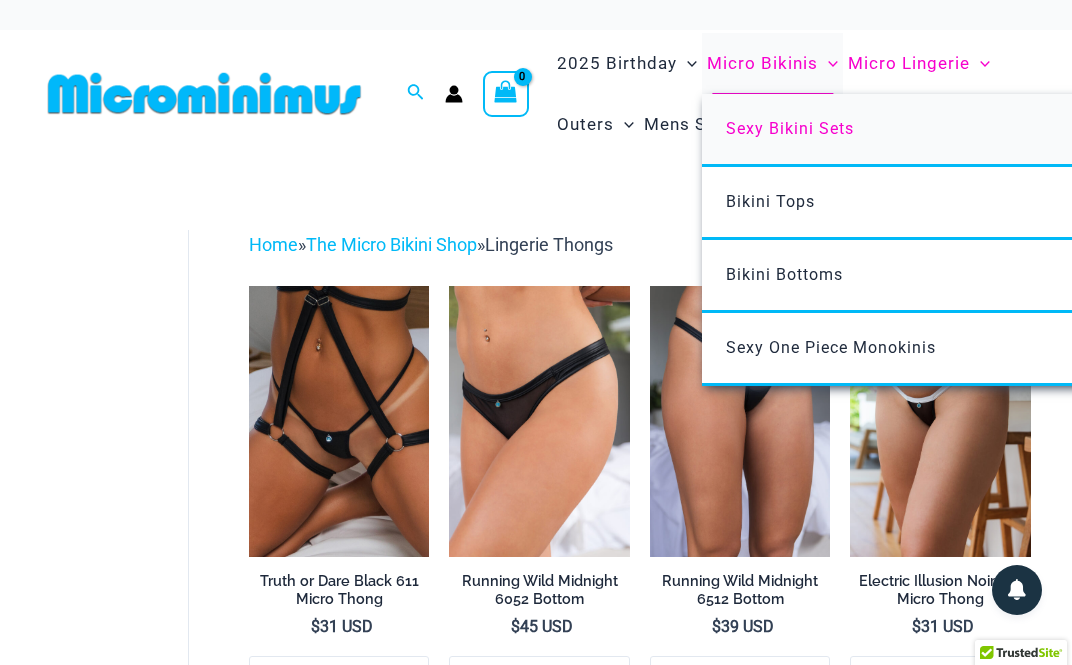 click on "Sexy Bikini Sets" at bounding box center (790, 128) 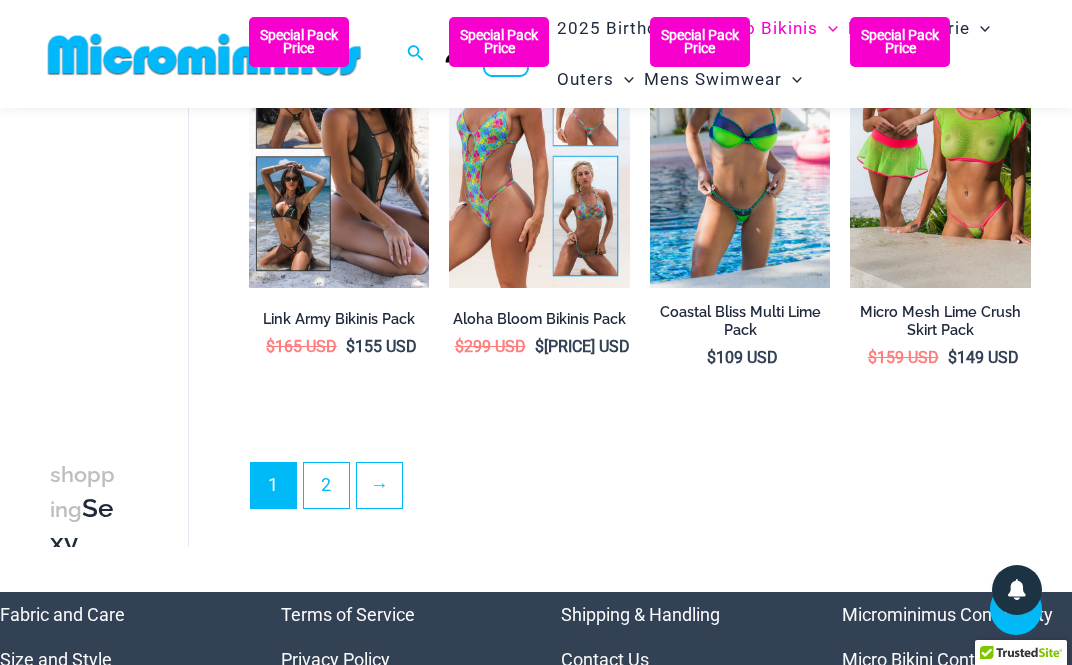 scroll, scrollTop: 3235, scrollLeft: 0, axis: vertical 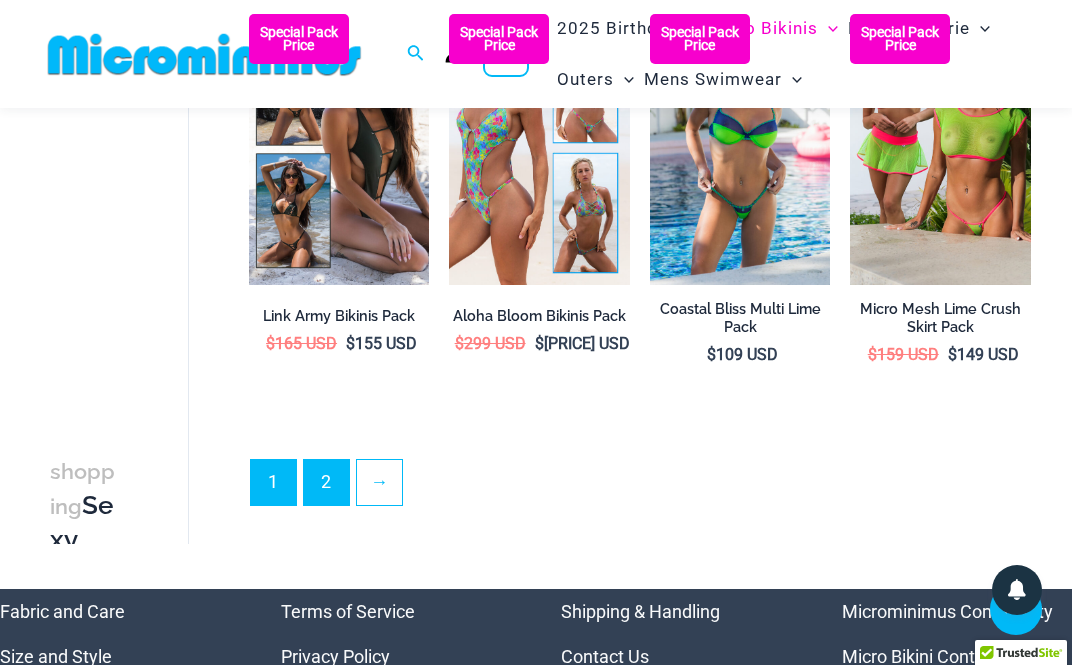 click on "2" at bounding box center (326, 482) 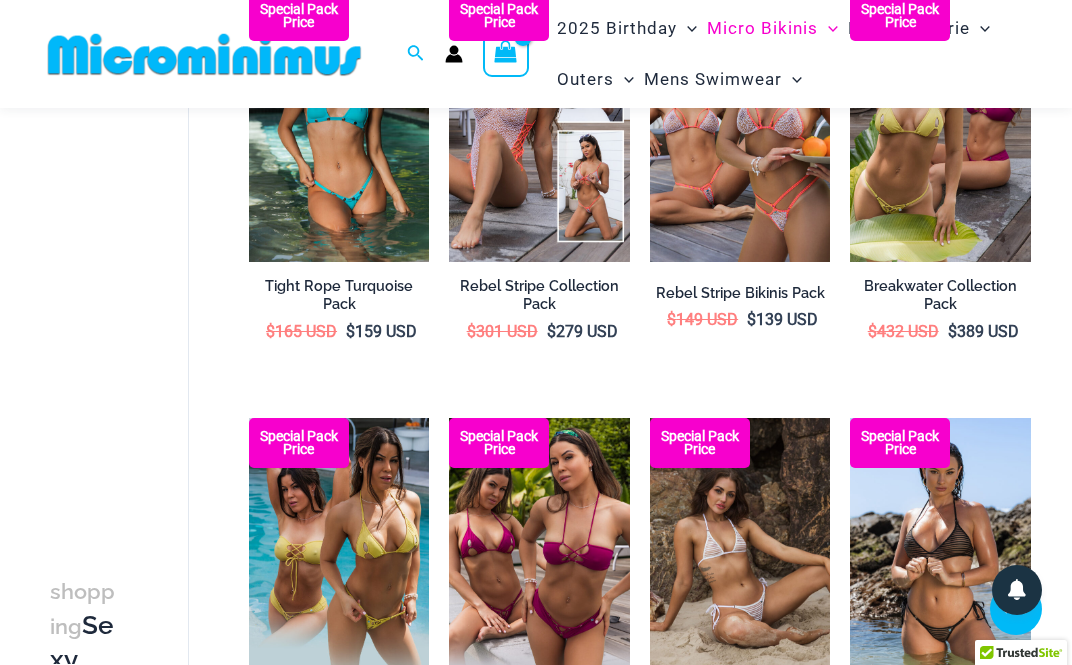 scroll, scrollTop: 1221, scrollLeft: 0, axis: vertical 